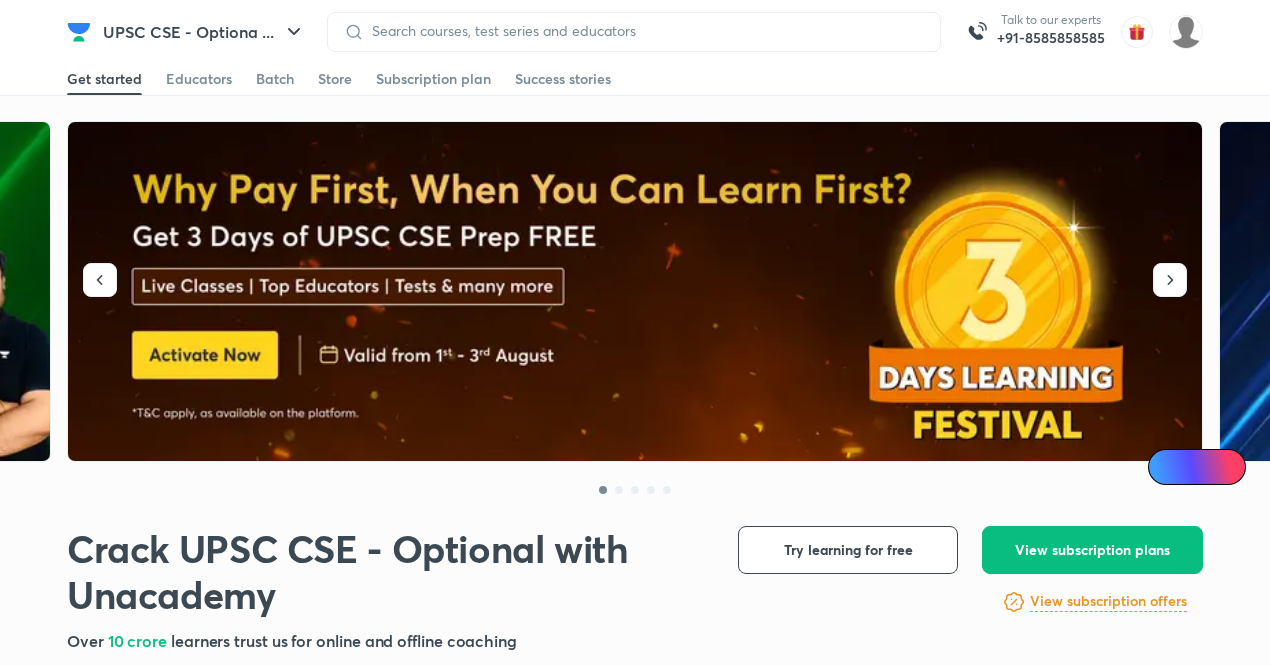 scroll, scrollTop: 0, scrollLeft: 0, axis: both 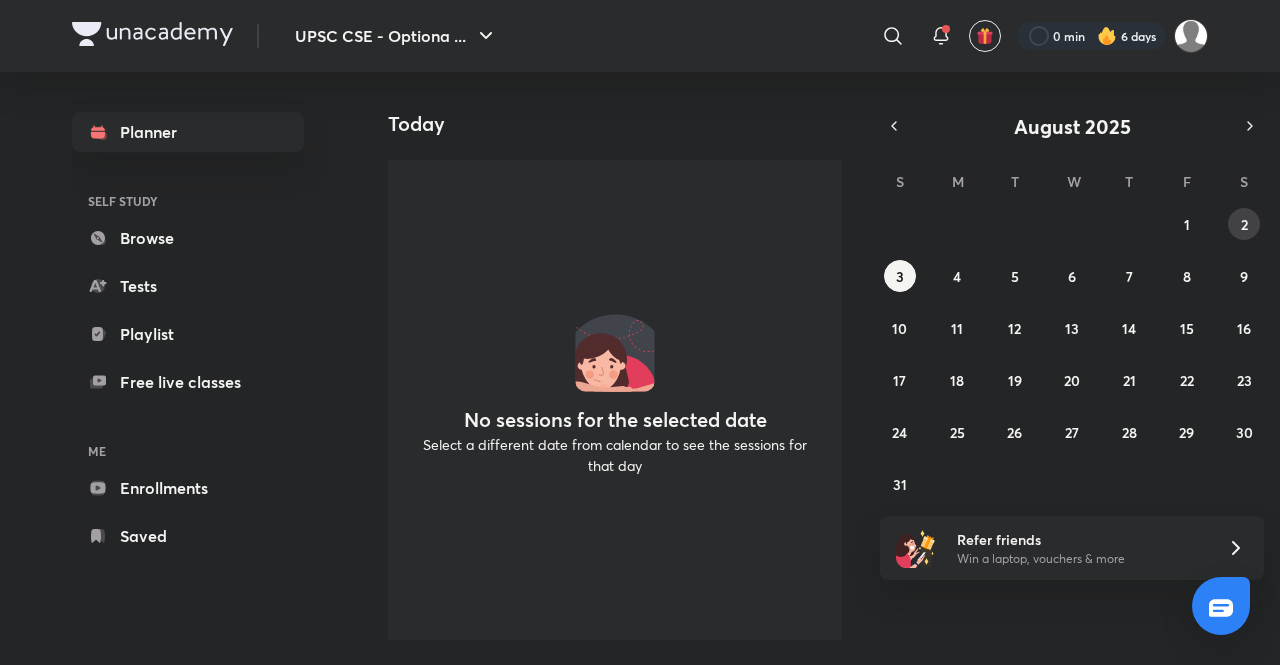 click on "2" at bounding box center (1244, 224) 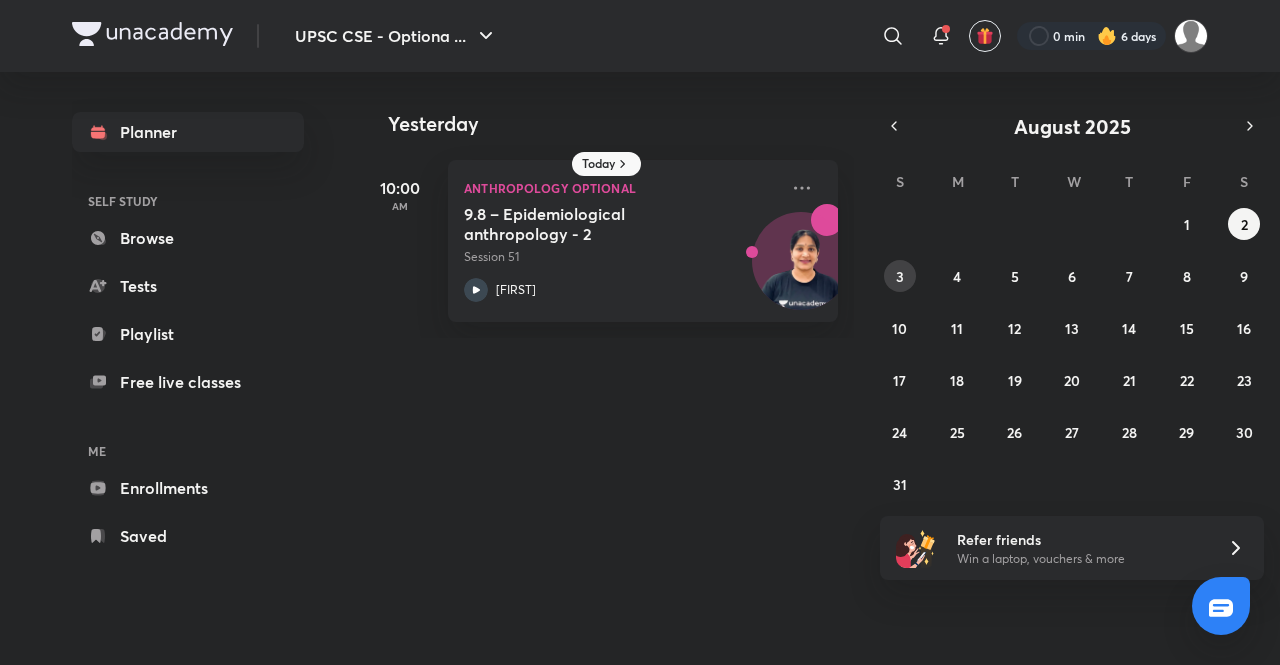 click on "3" at bounding box center (900, 276) 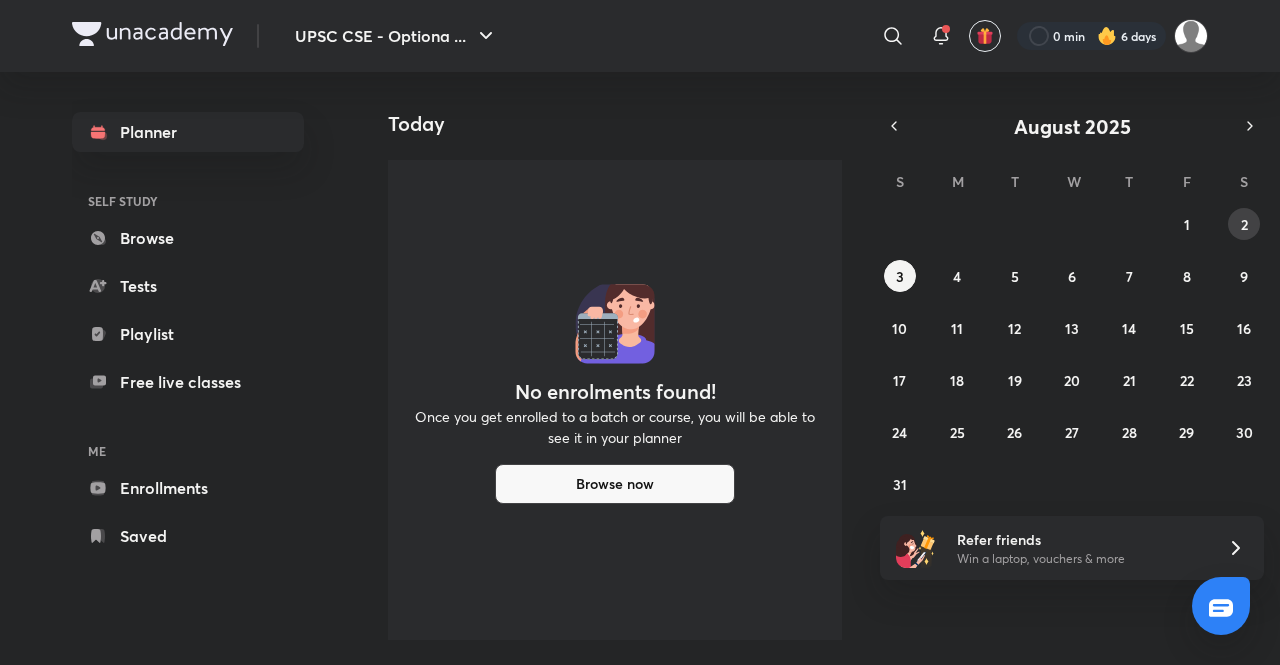 click on "2" at bounding box center [1244, 224] 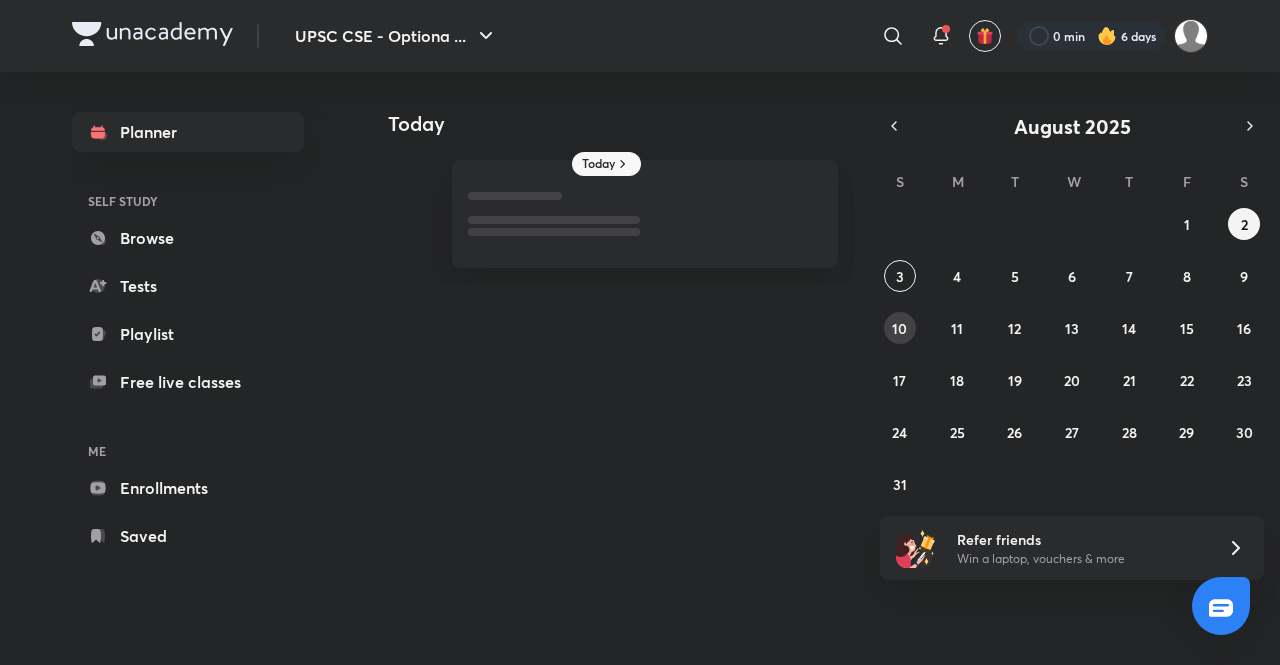 click on "10" at bounding box center [899, 328] 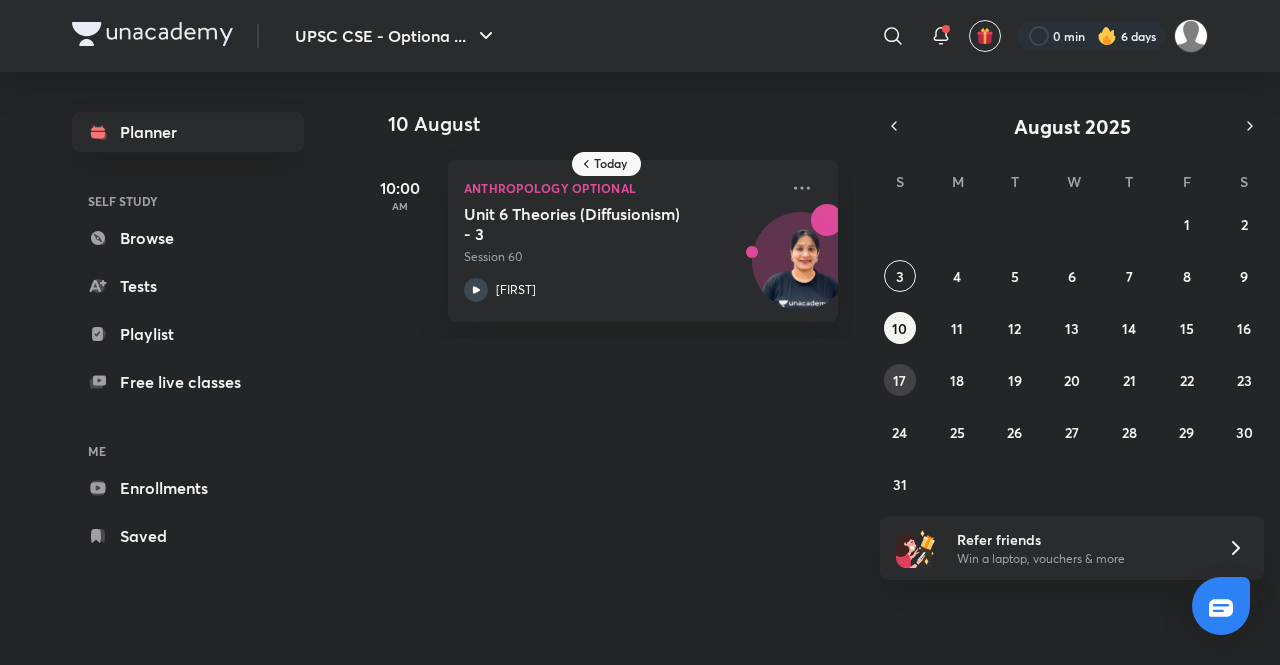 click on "17" at bounding box center (900, 380) 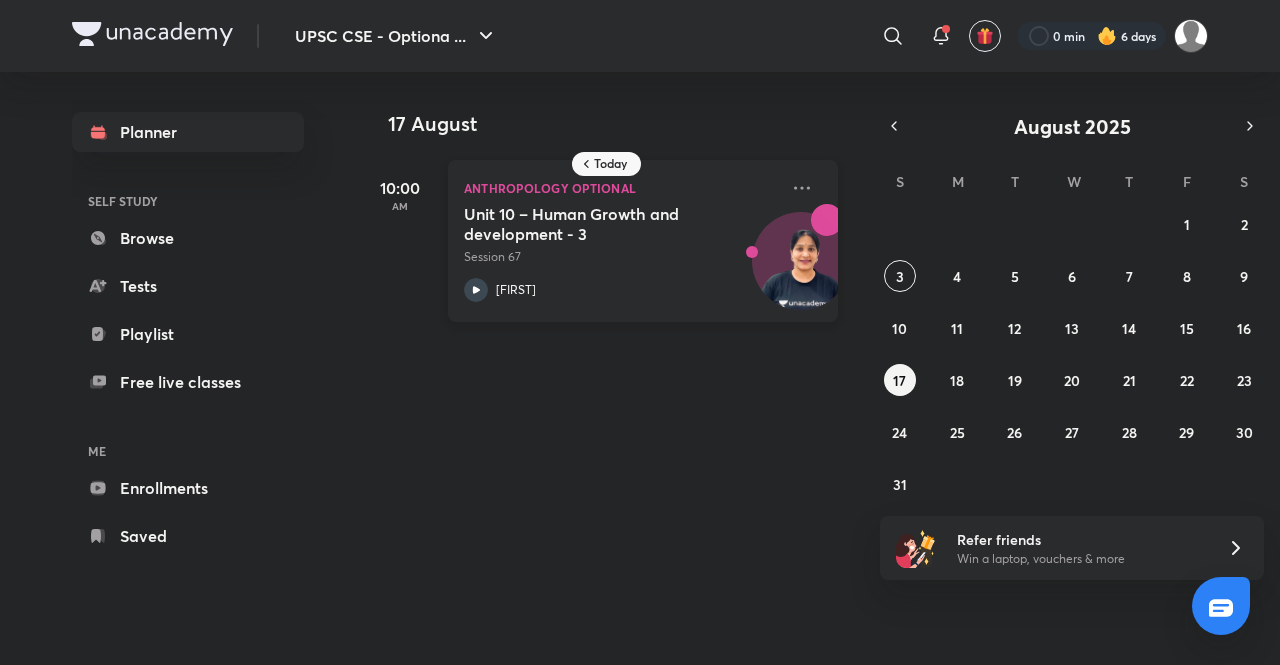 click on "Anthropology Optional Unit 10 – Human Growth and development - 3 Session 67 Himabindu" at bounding box center (643, 241) 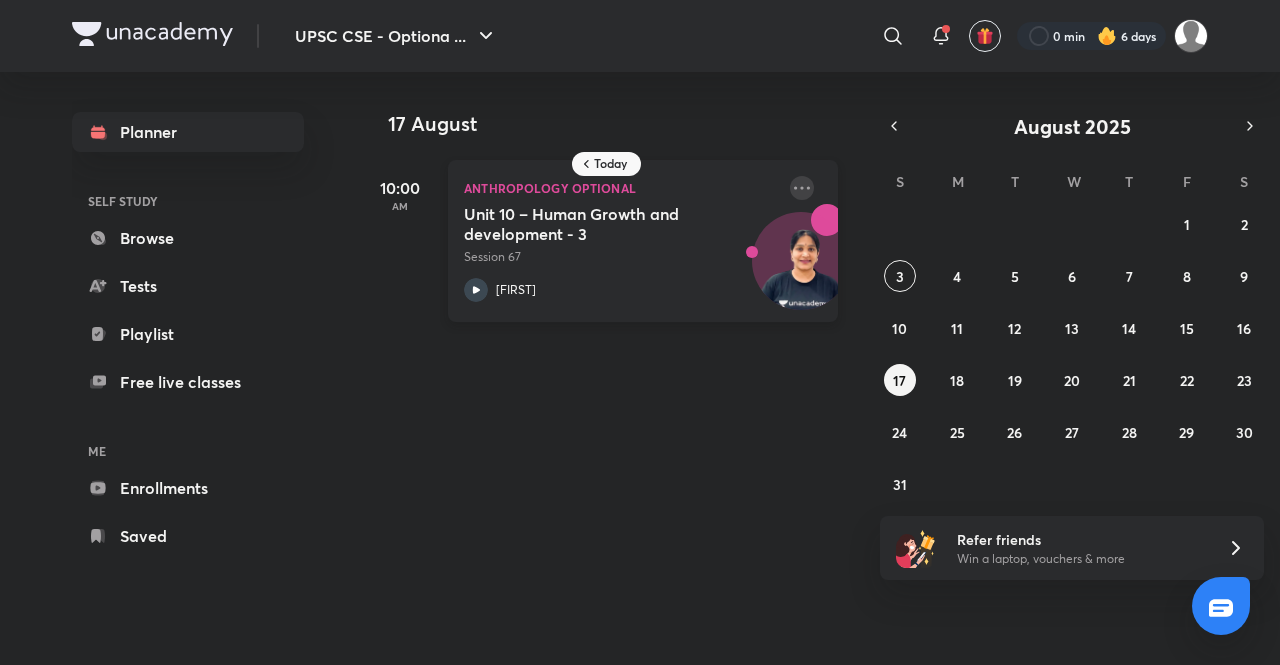 click 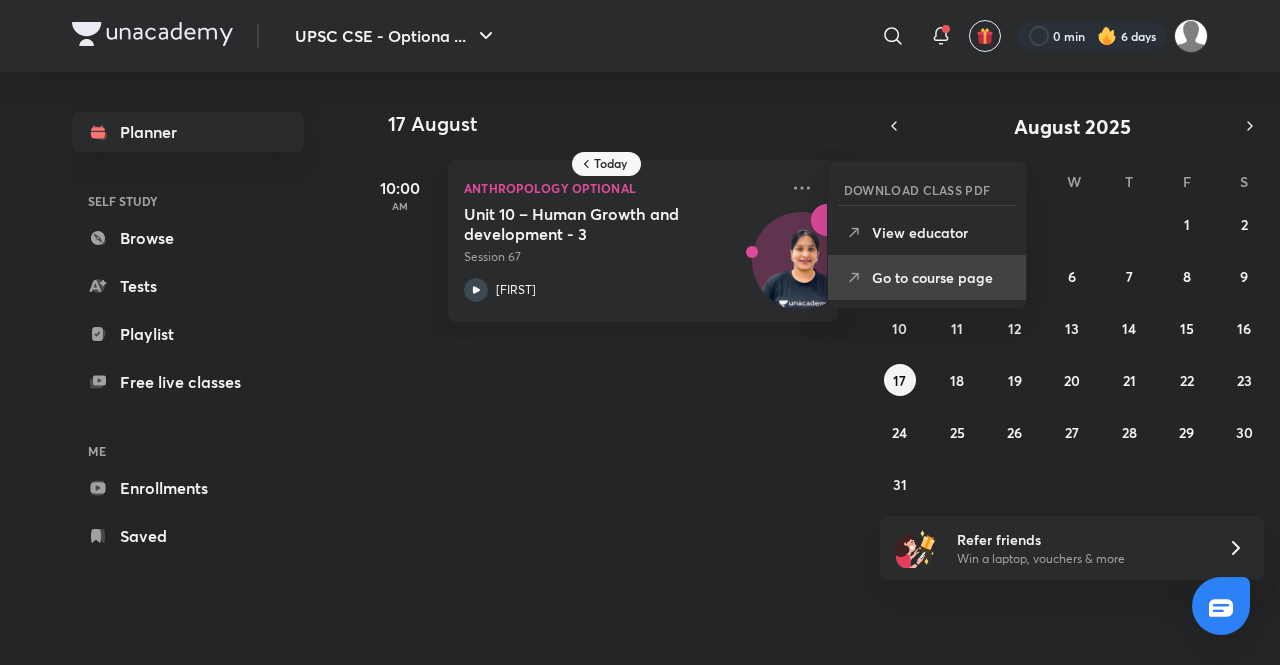 click on "Go to course page" at bounding box center (941, 277) 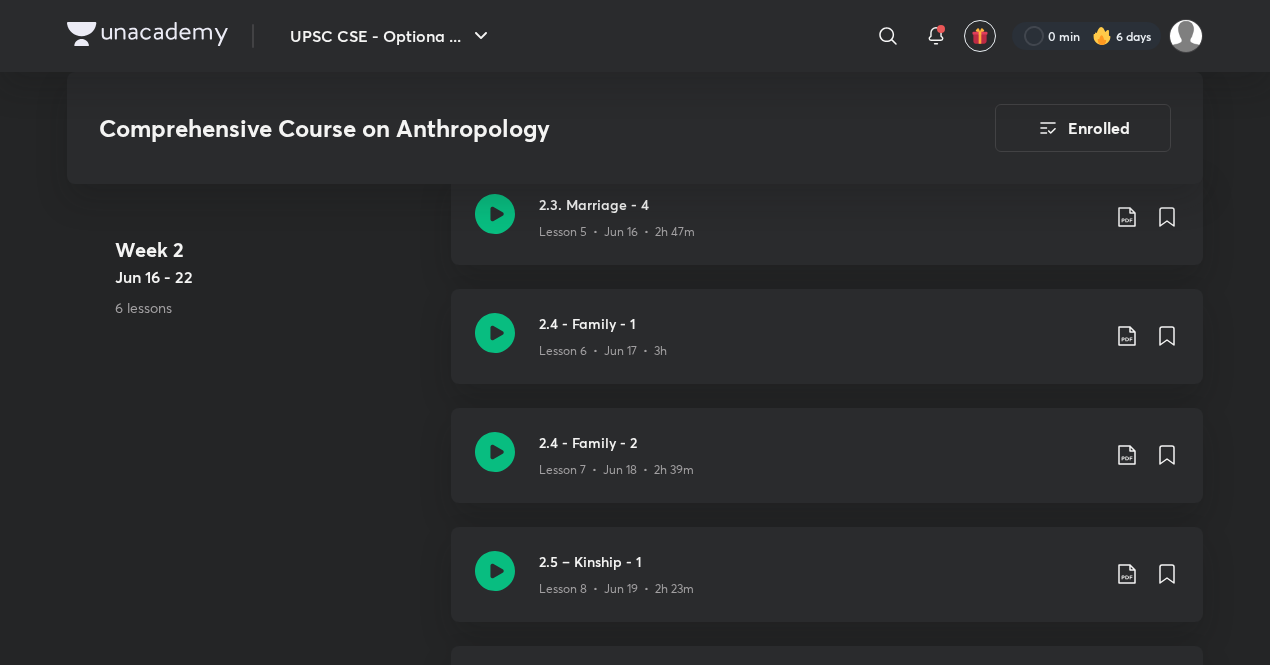scroll, scrollTop: 1752, scrollLeft: 0, axis: vertical 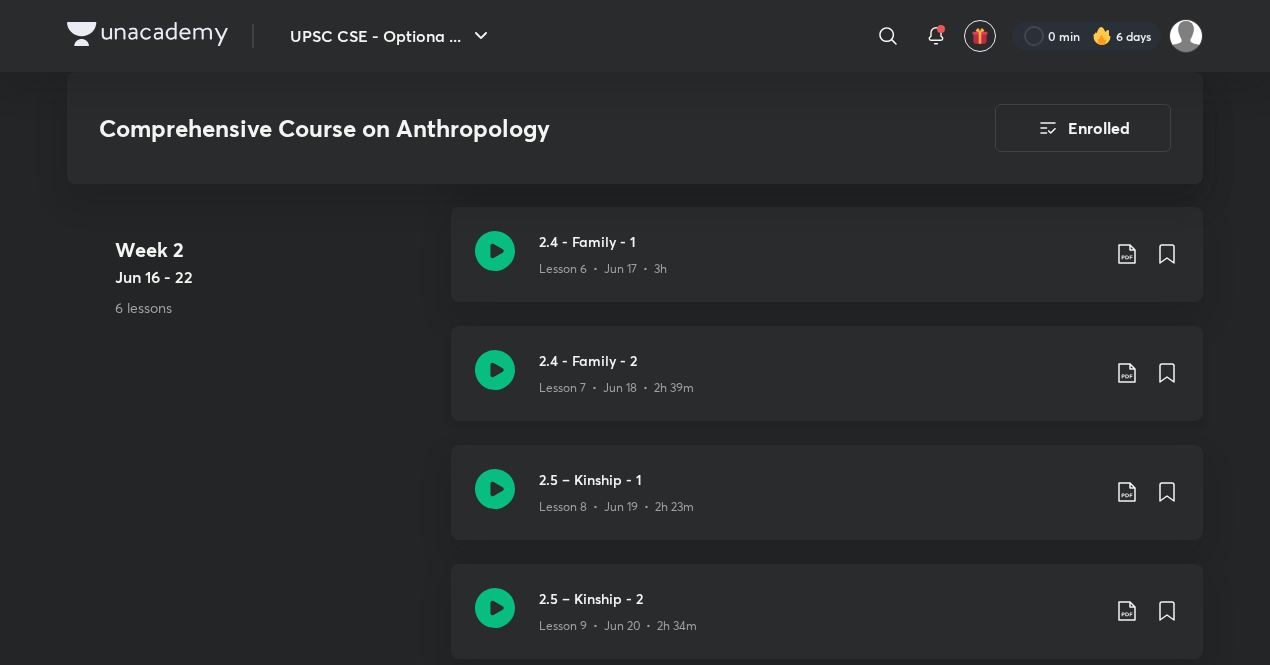 click on "Lesson 7  •  Jun 18  •  2h 39m" at bounding box center [616, 388] 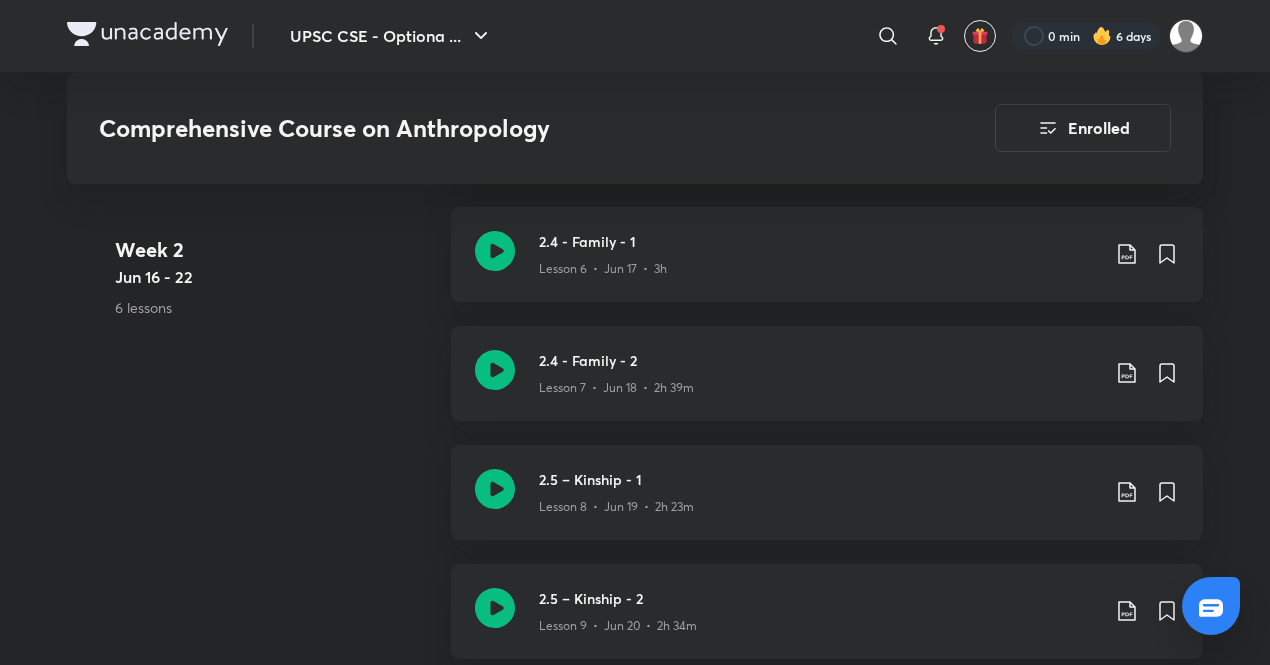 scroll, scrollTop: 0, scrollLeft: 0, axis: both 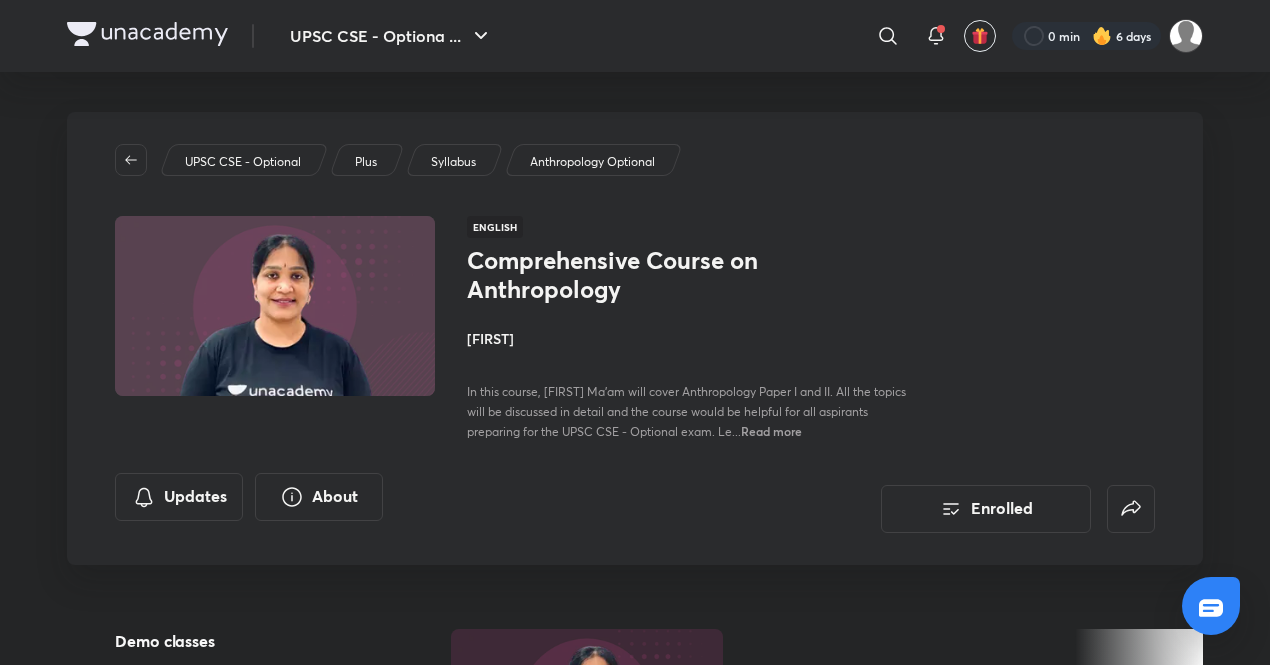 click at bounding box center [147, 34] 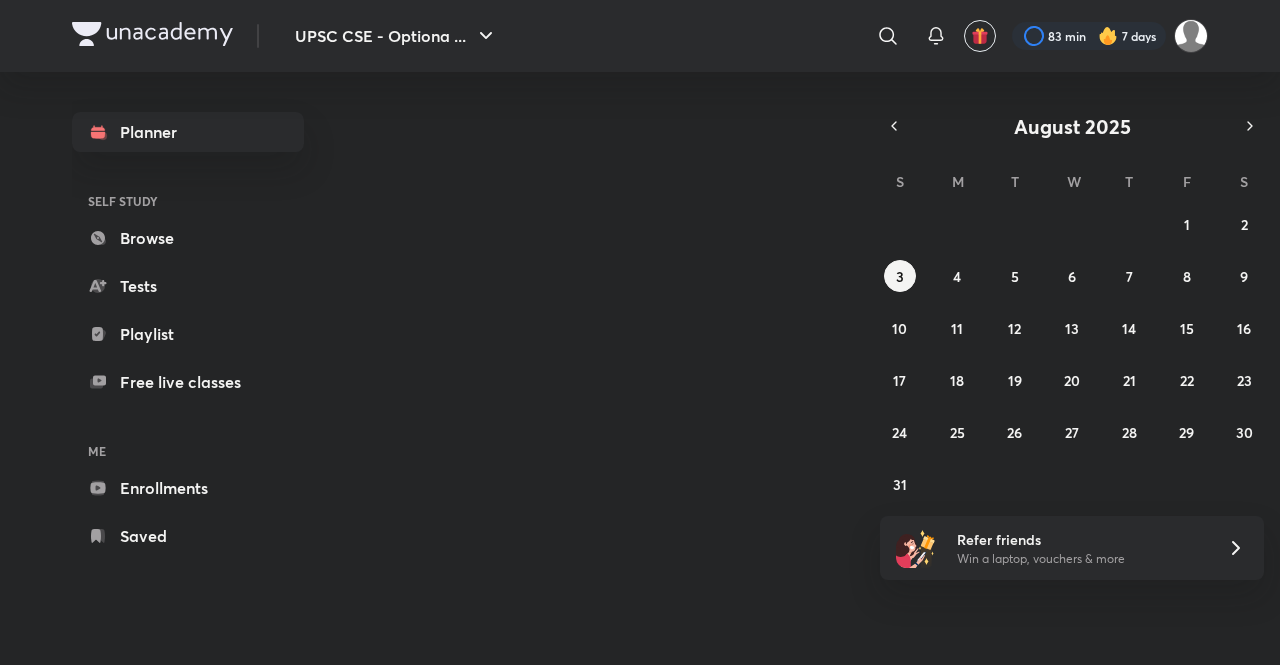 scroll, scrollTop: 0, scrollLeft: 0, axis: both 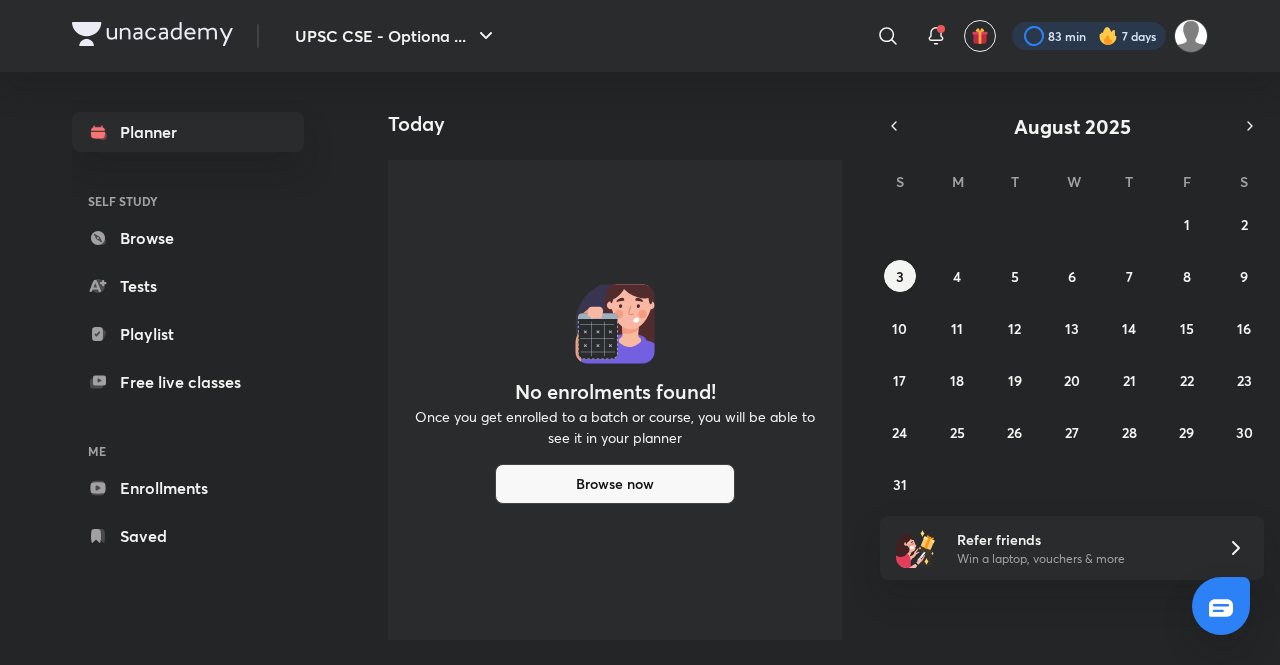 click at bounding box center [1089, 36] 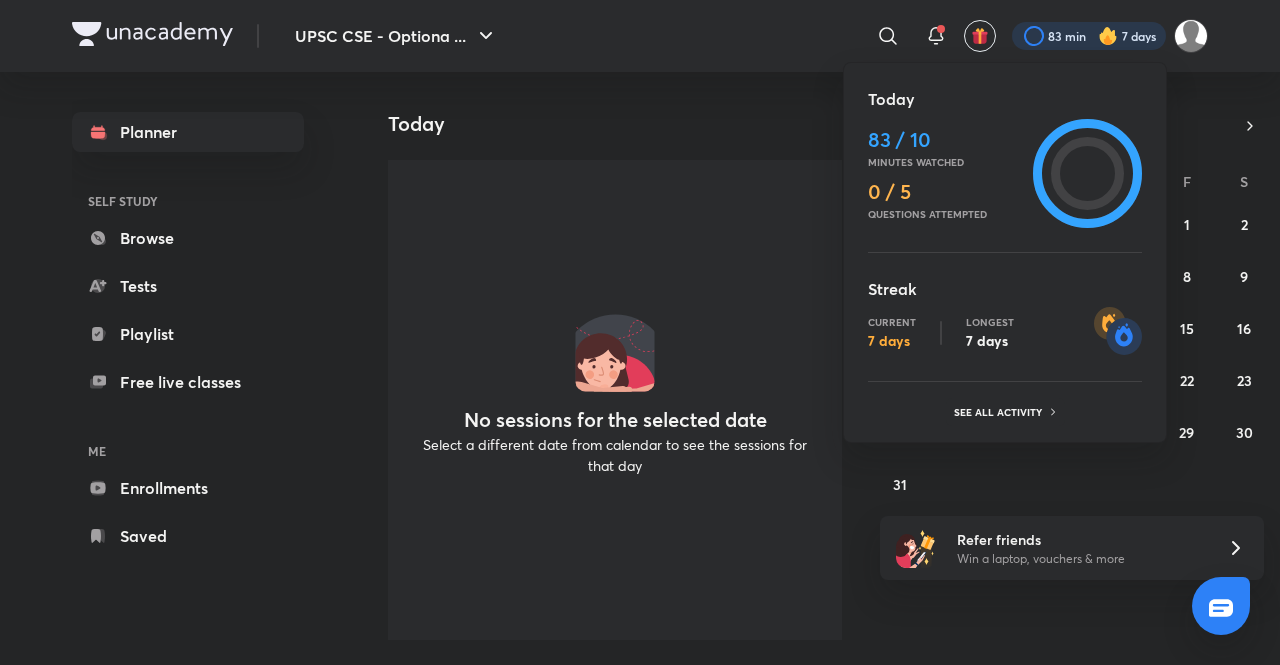 click at bounding box center (640, 332) 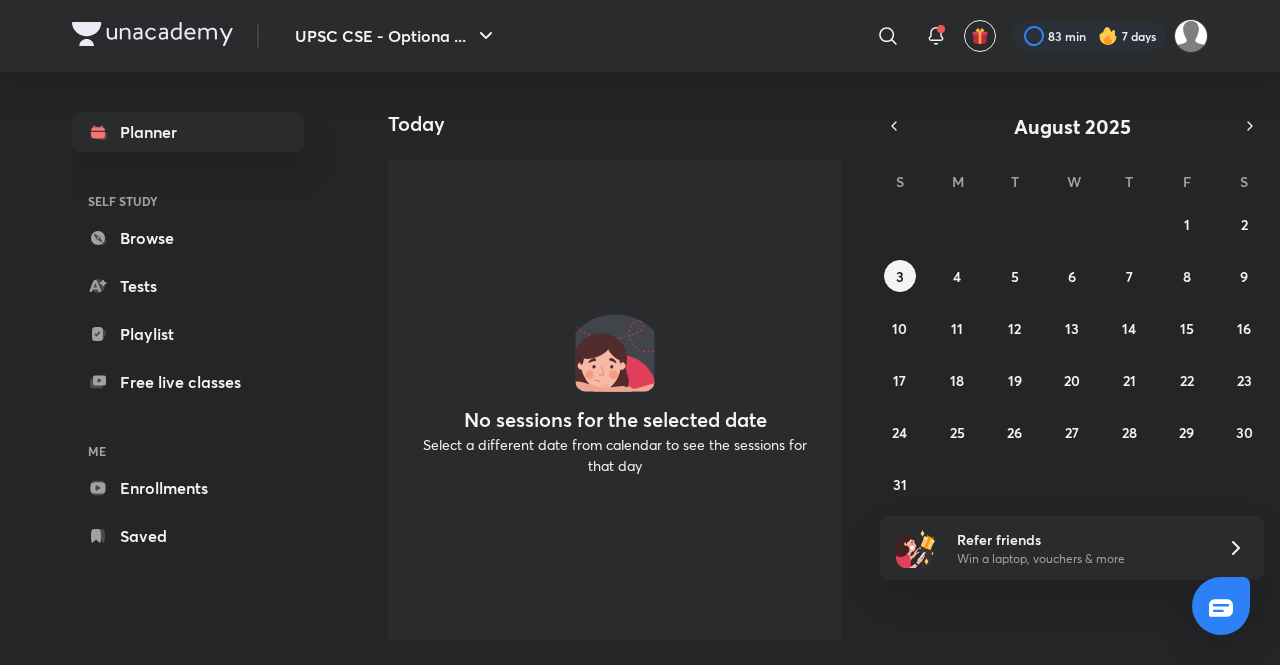 click at bounding box center [152, 34] 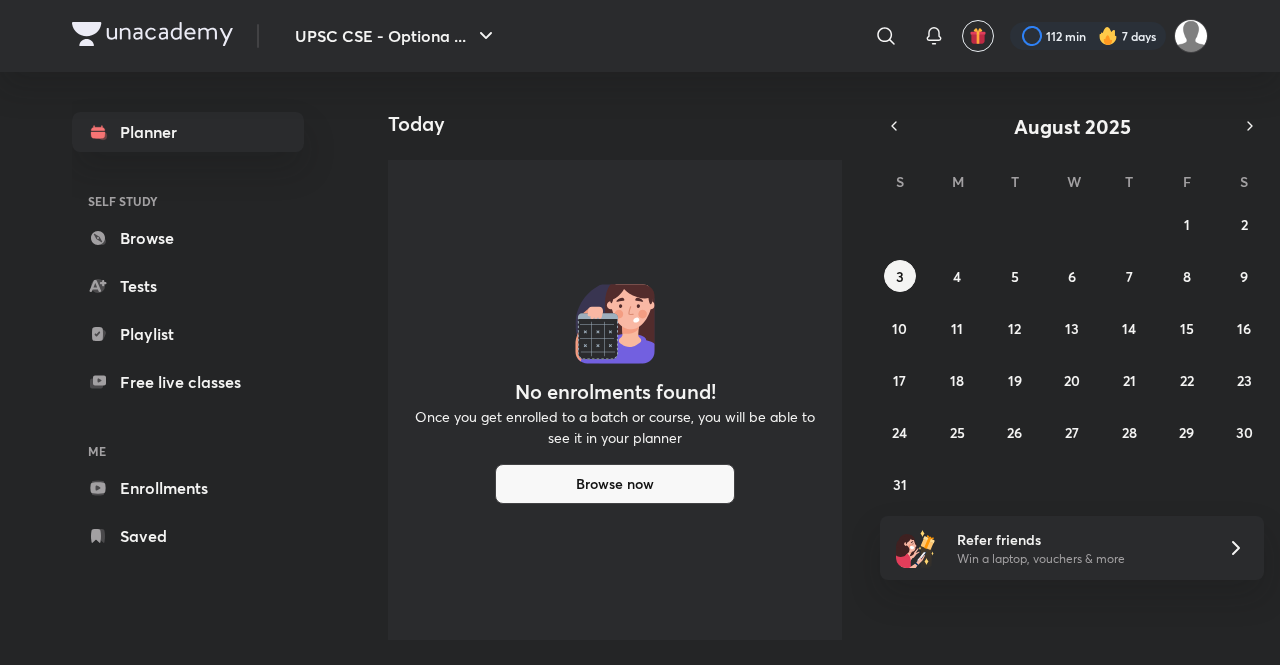 scroll, scrollTop: 0, scrollLeft: 0, axis: both 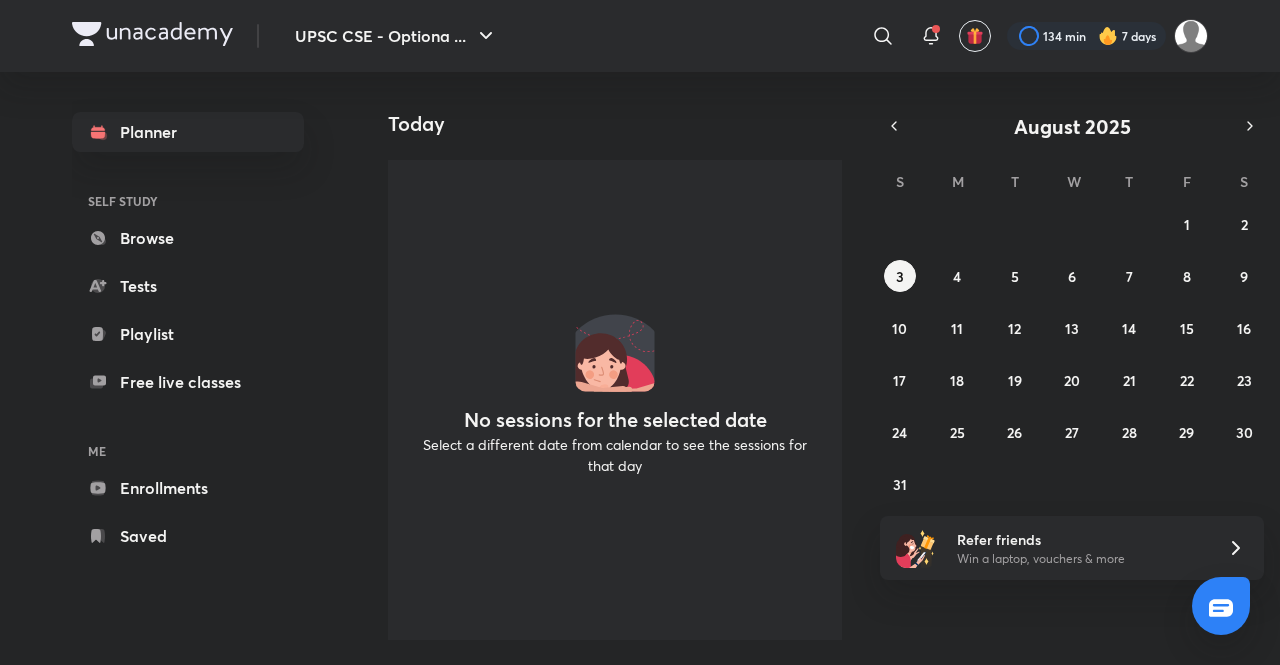 click at bounding box center [152, 34] 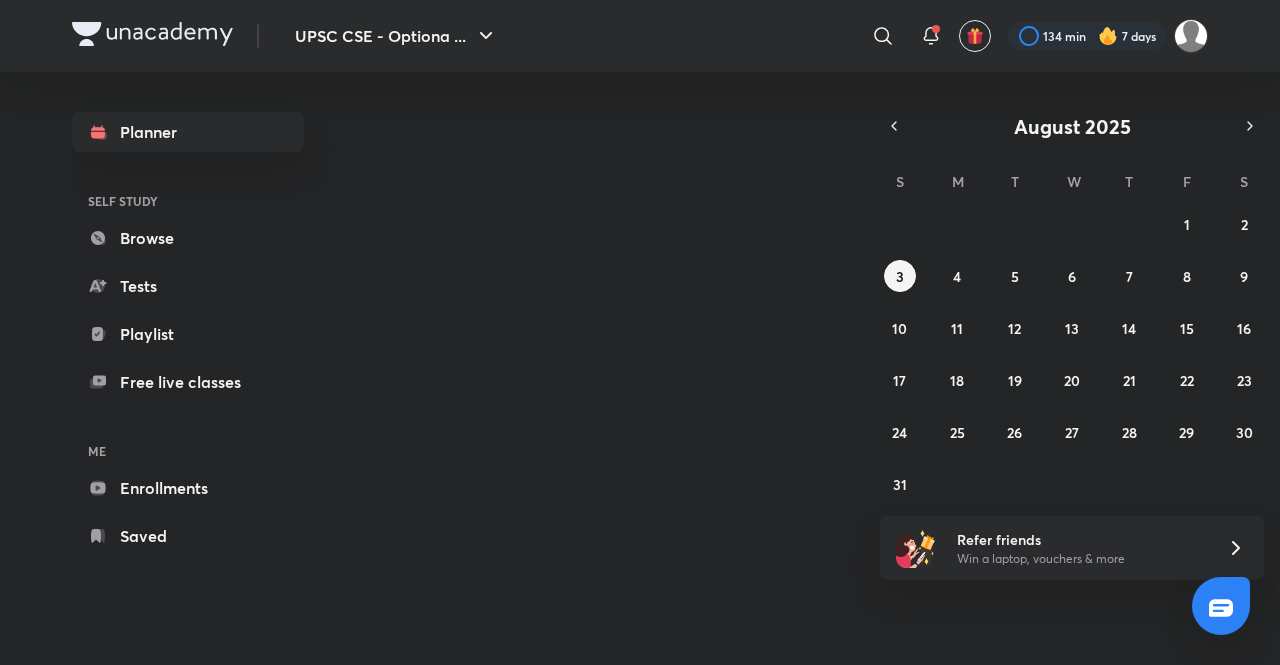 scroll, scrollTop: 0, scrollLeft: 0, axis: both 